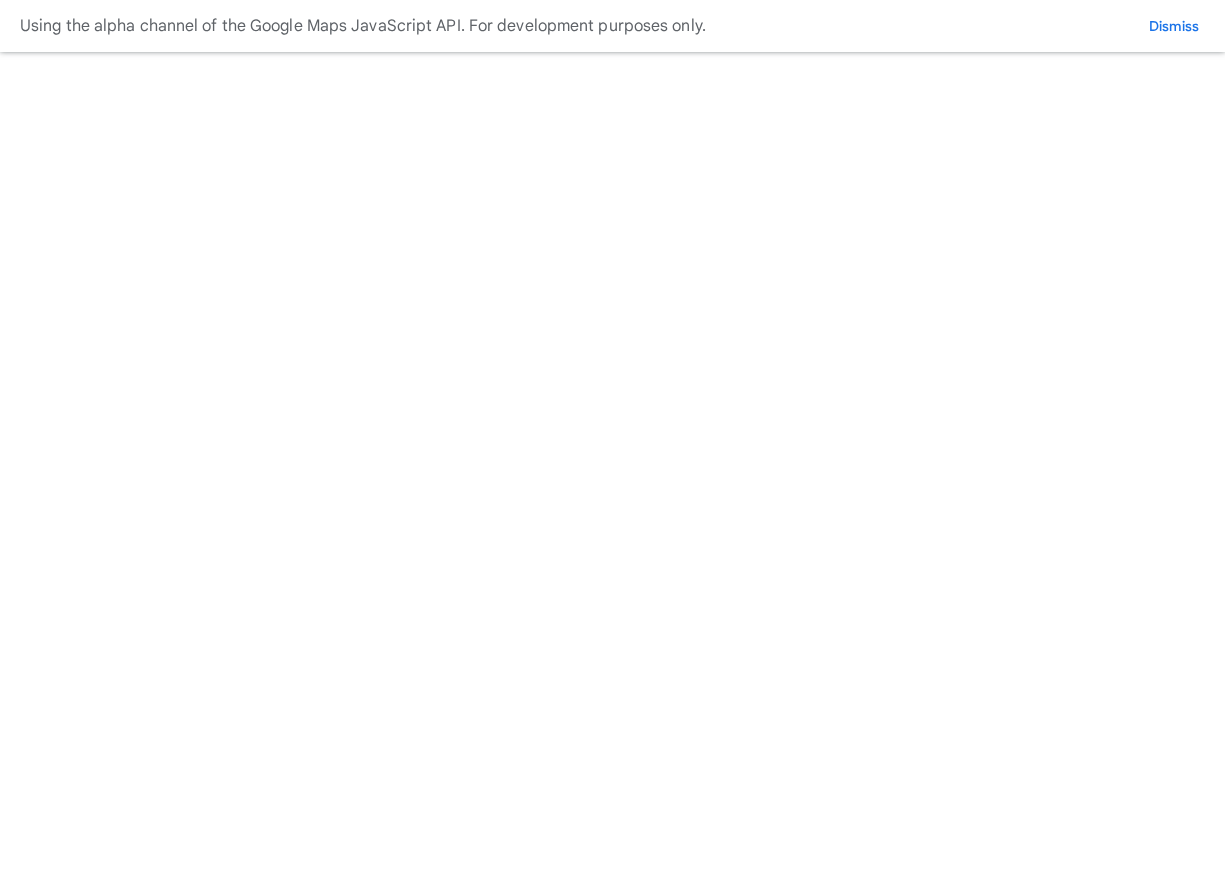 scroll, scrollTop: 0, scrollLeft: 0, axis: both 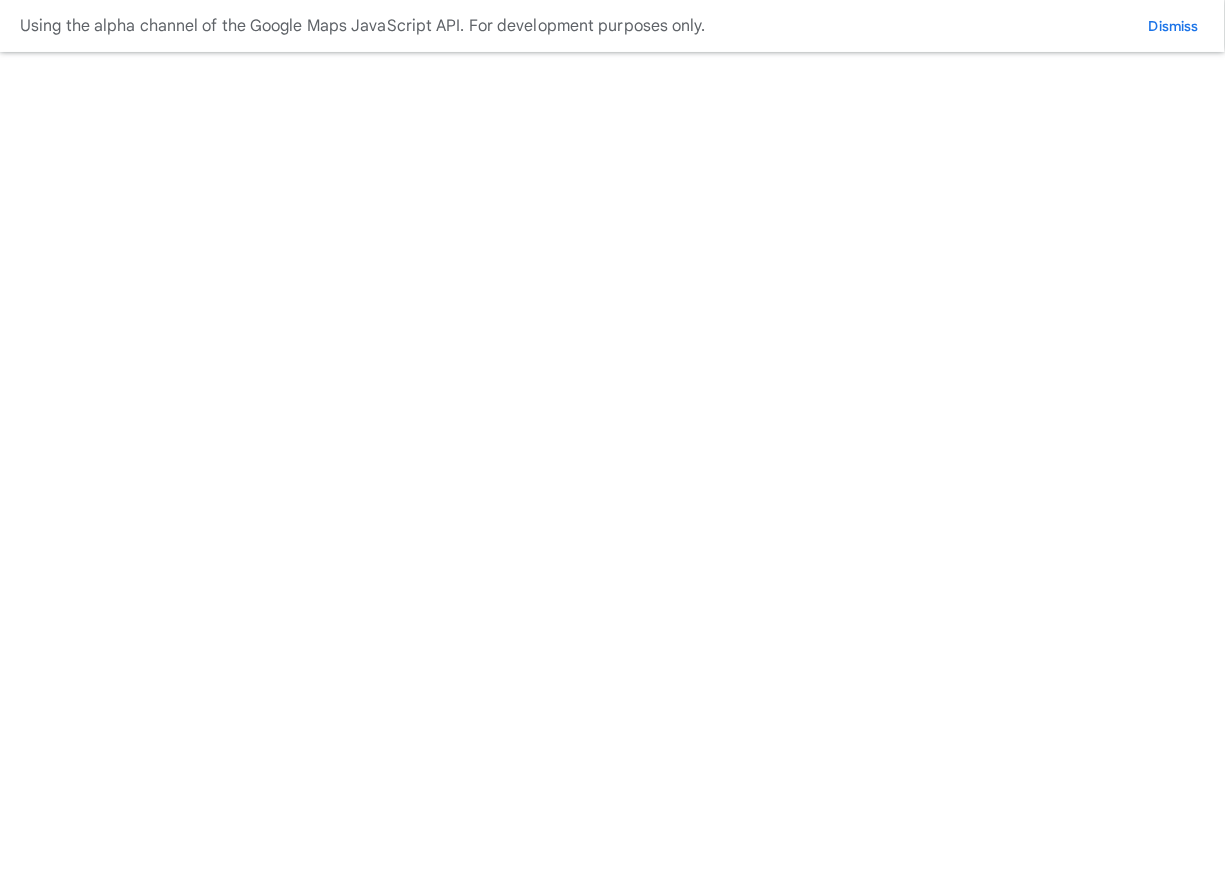 click on "Unidentified properties" at bounding box center [400, 1248] 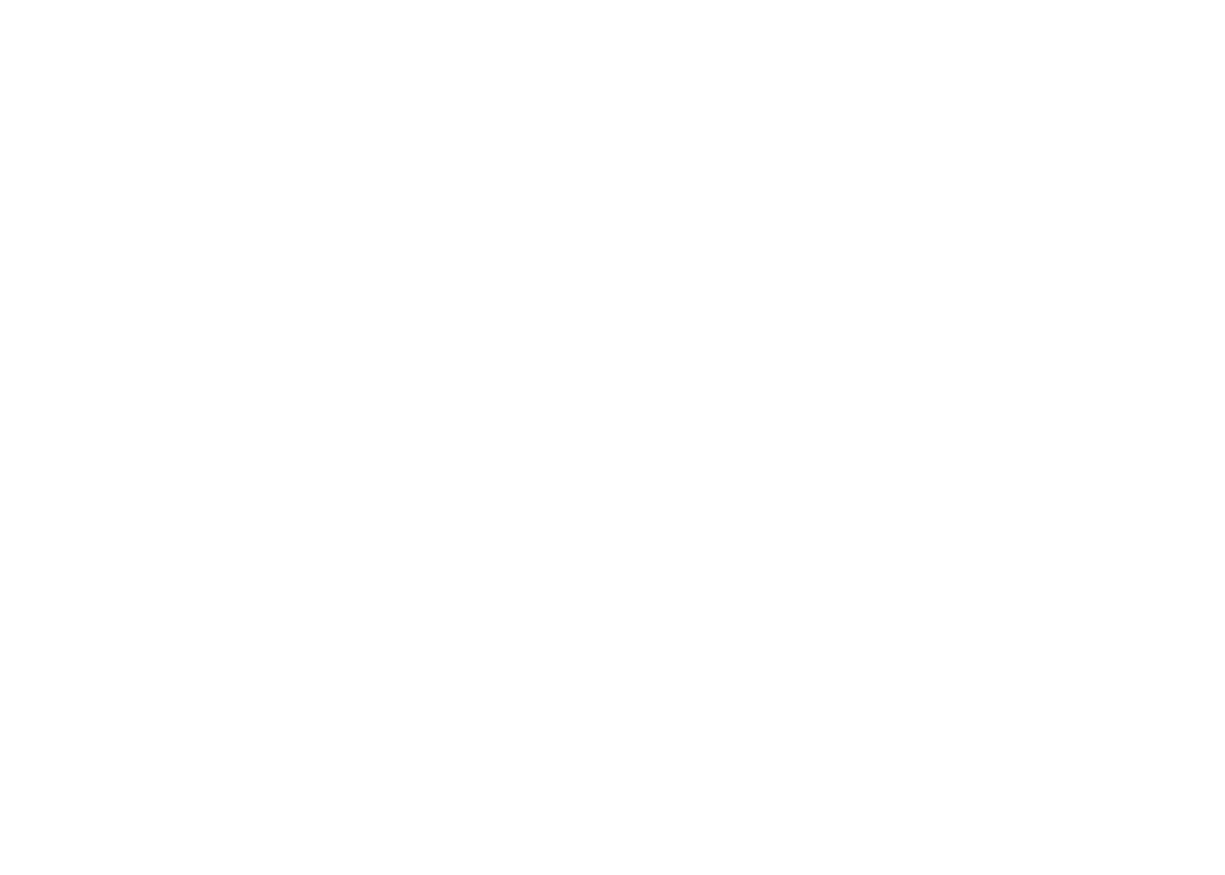 click at bounding box center (79, 7483) 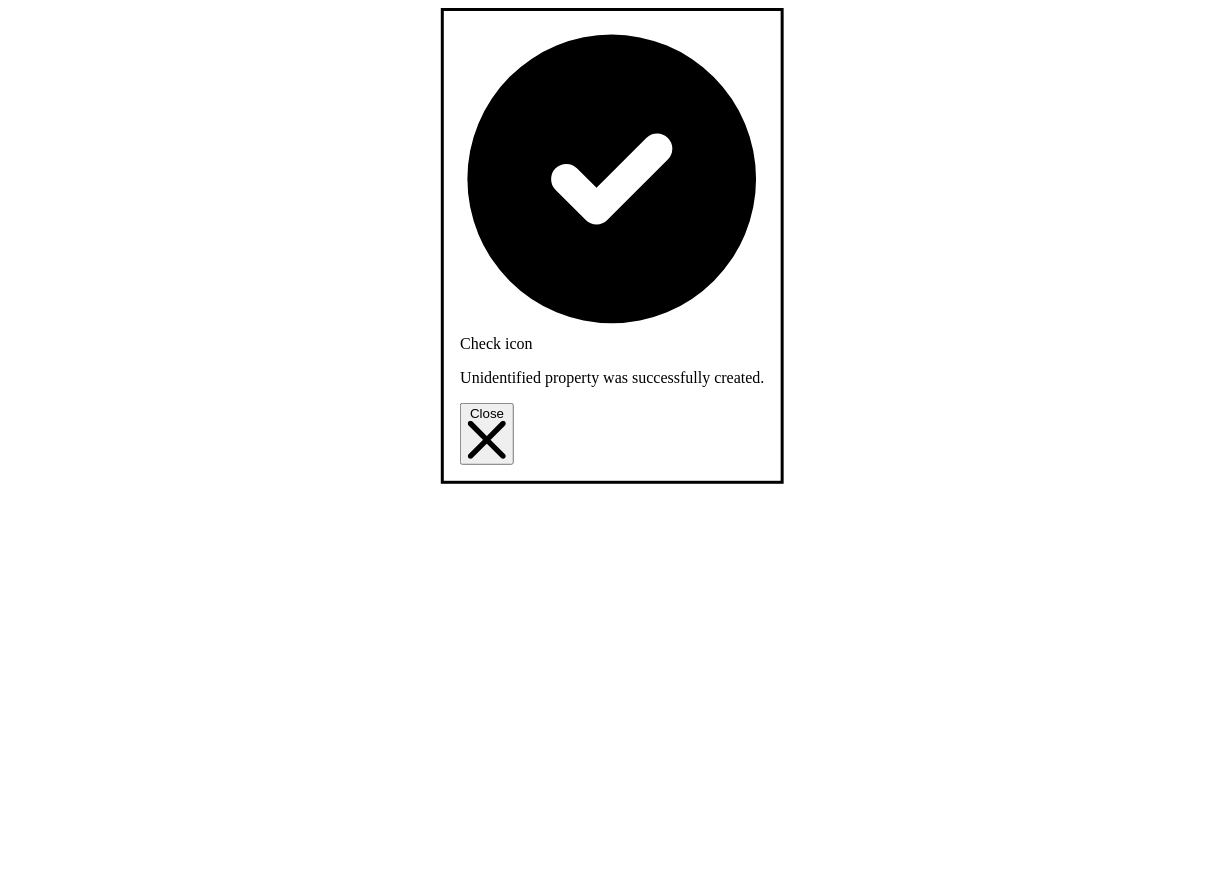 click on "**********" at bounding box center [127, 7576] 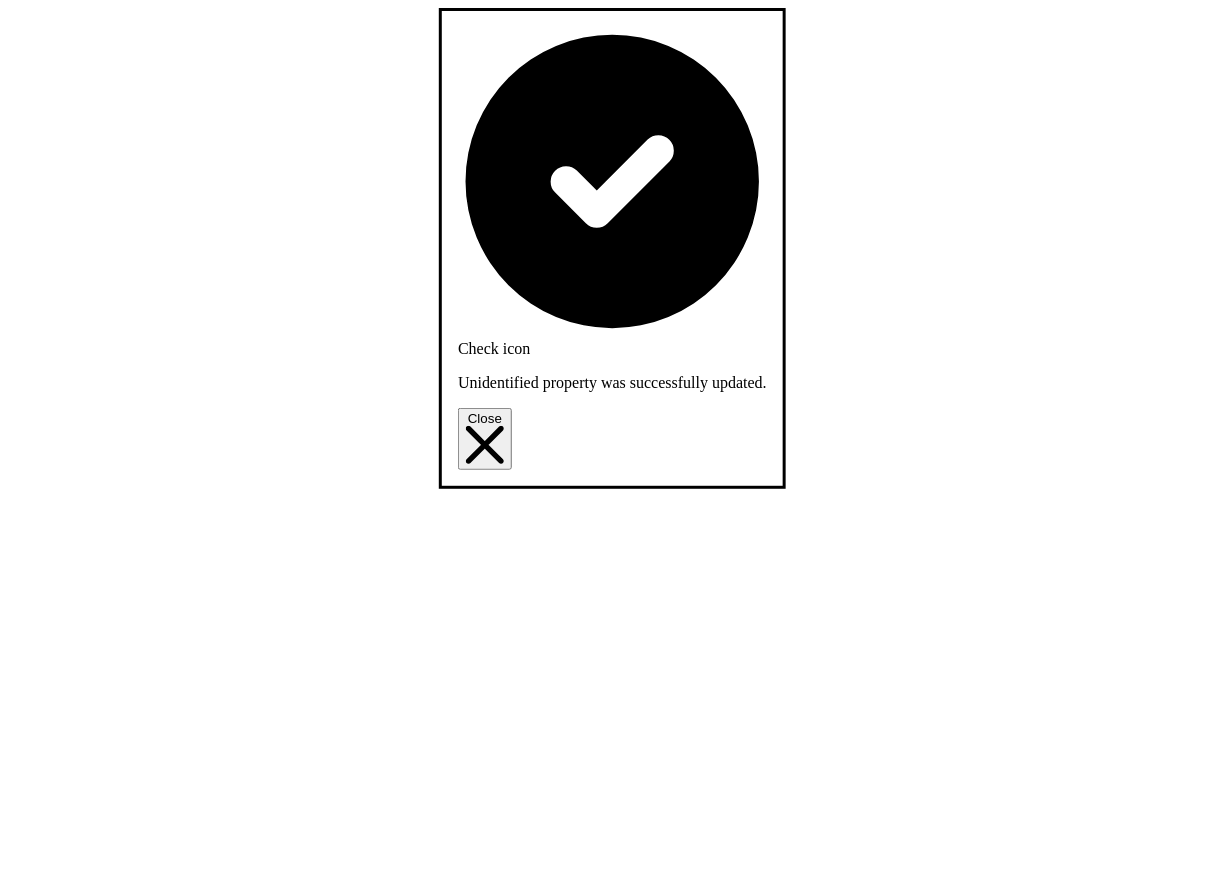 click on "Your Portfolio" at bounding box center [76, 5830] 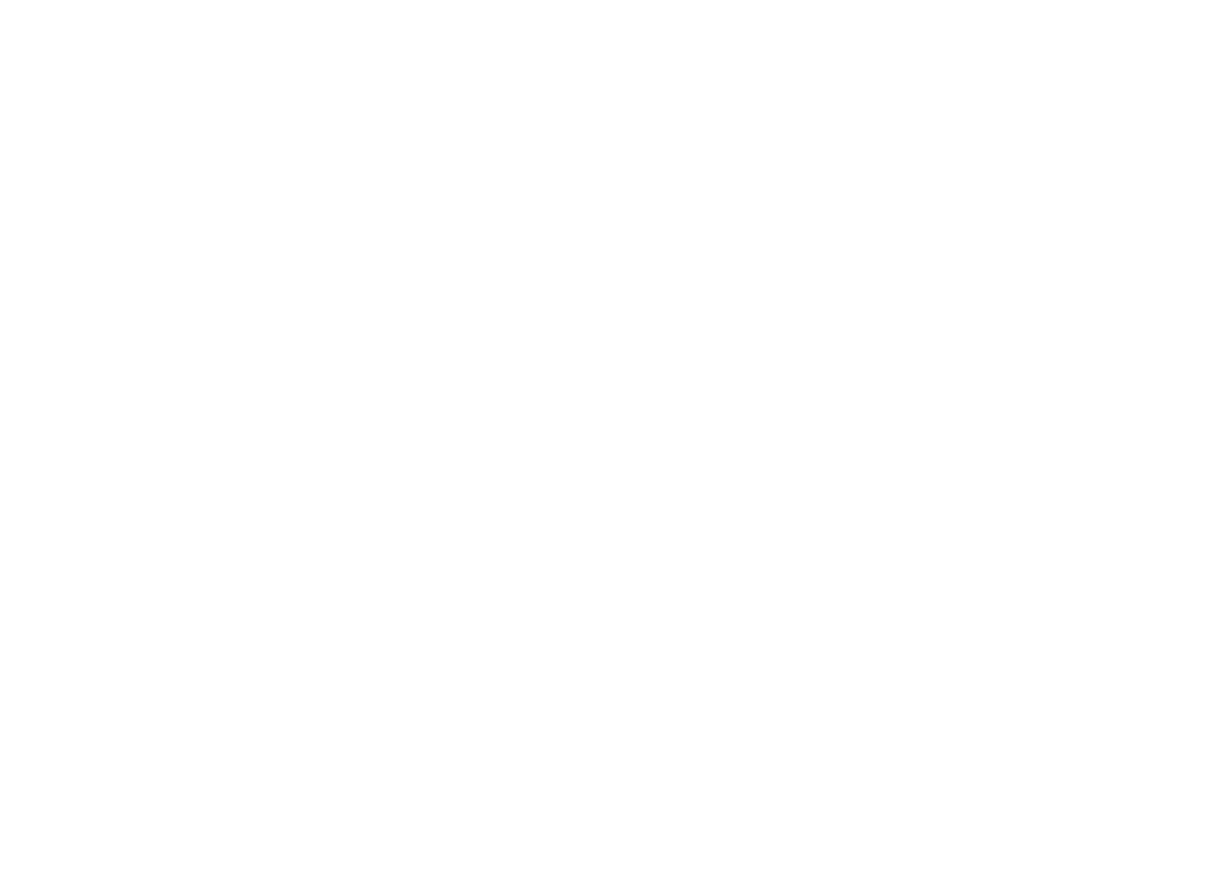 scroll, scrollTop: 908, scrollLeft: 0, axis: vertical 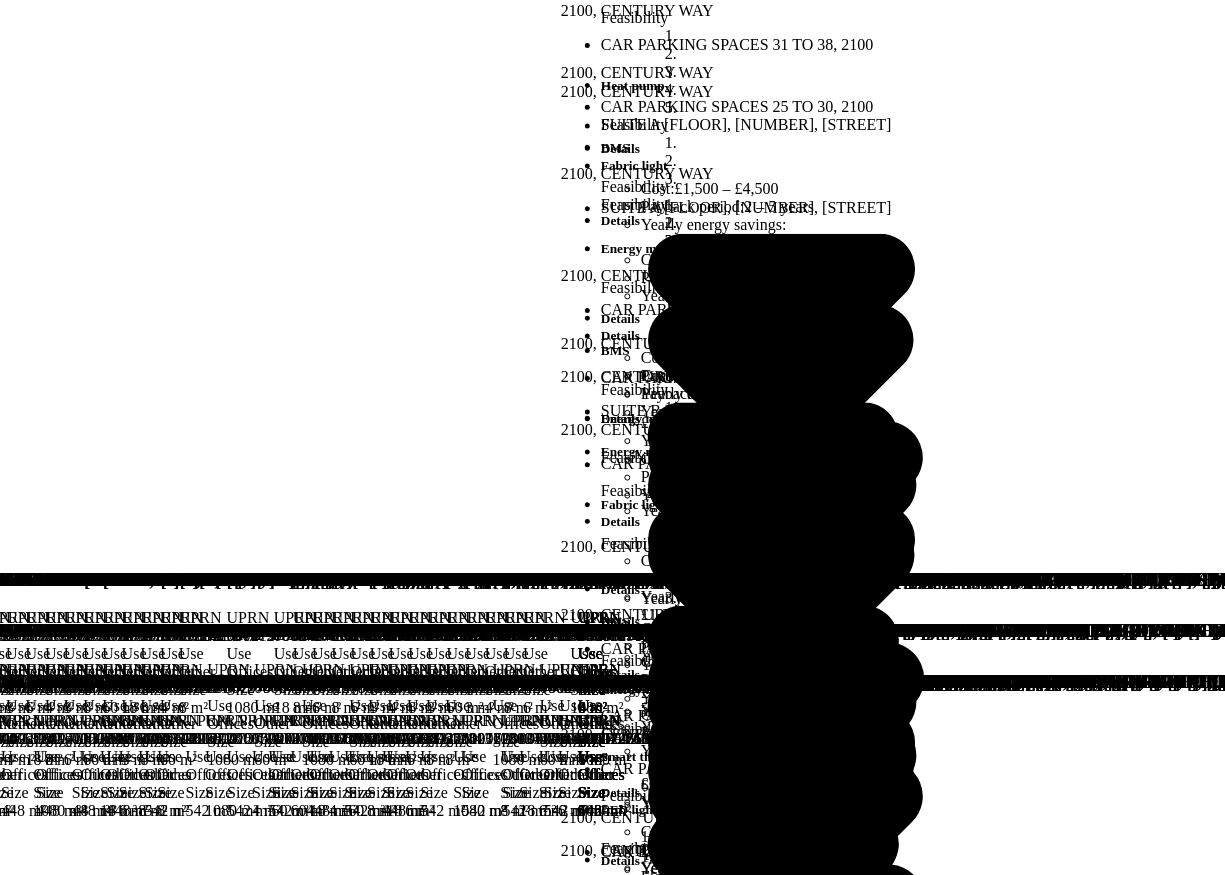 click on "Portfolios" at bounding box center [132, 1248] 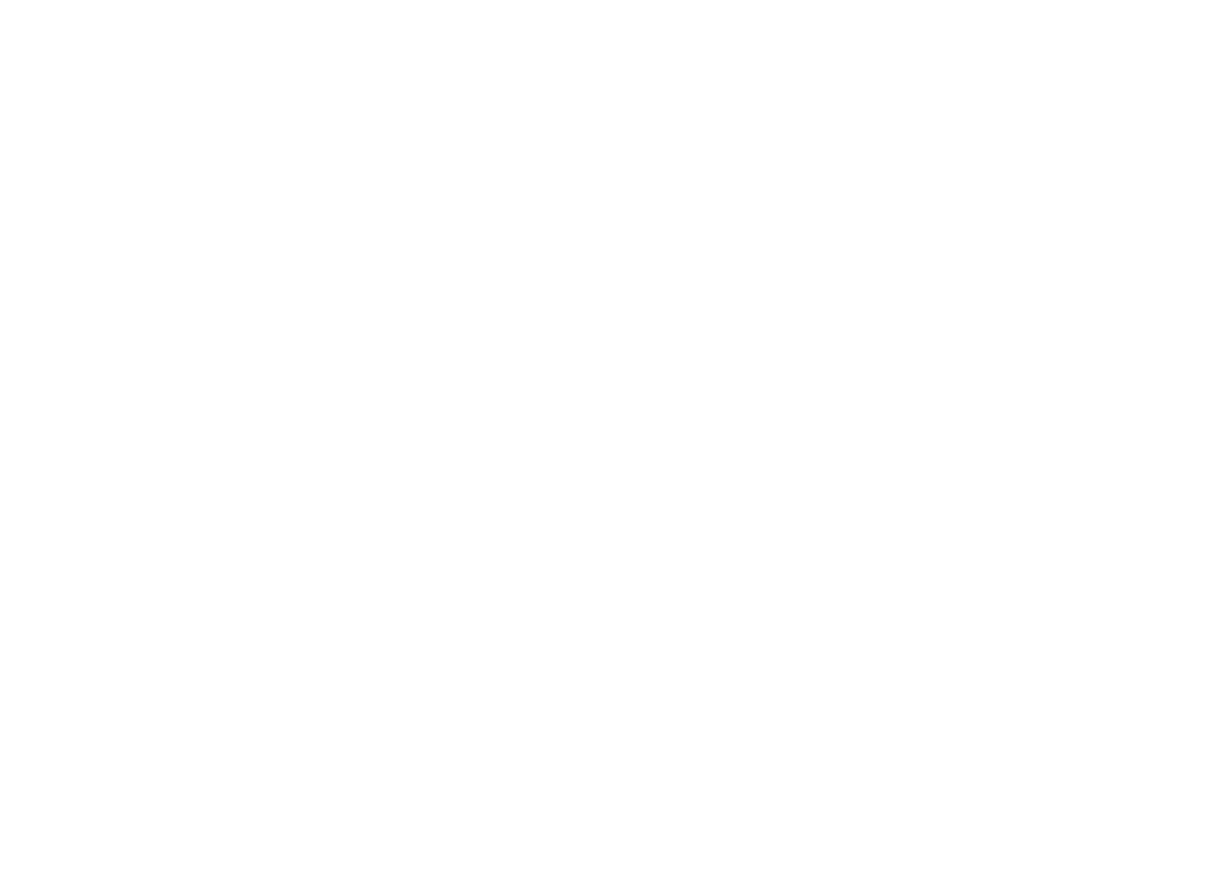 click on "Olga's playground" at bounding box center (66, 18210) 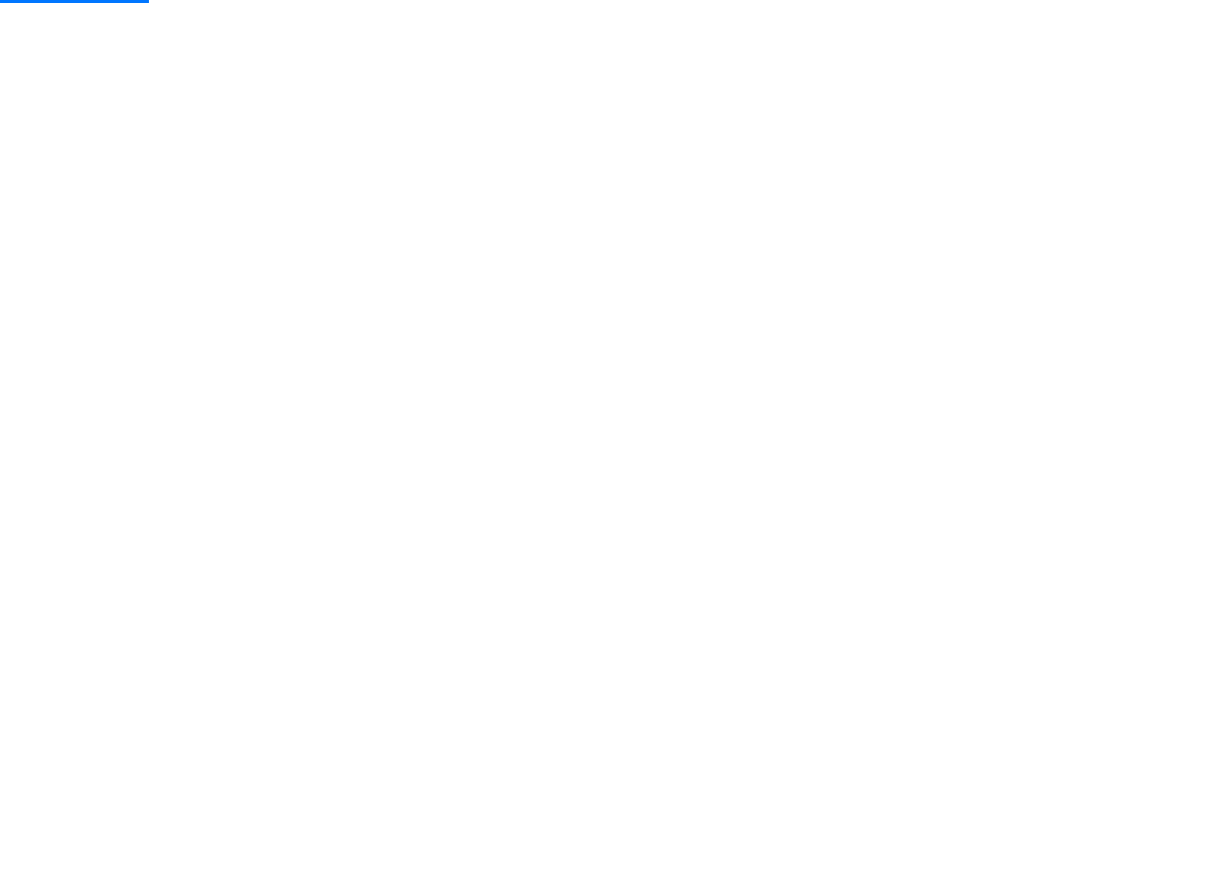 scroll, scrollTop: 976, scrollLeft: 0, axis: vertical 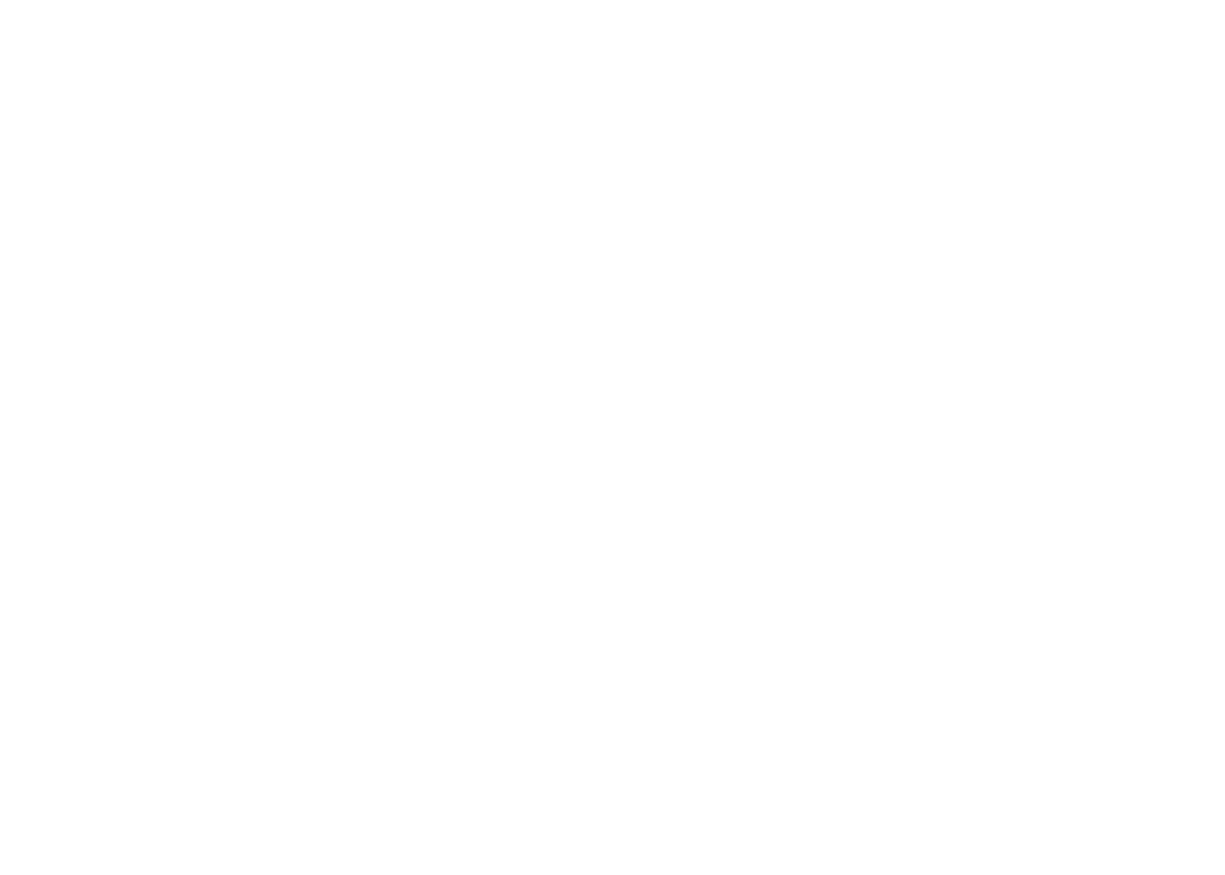 click on "21, HIGH STREET" at bounding box center [612, 15483] 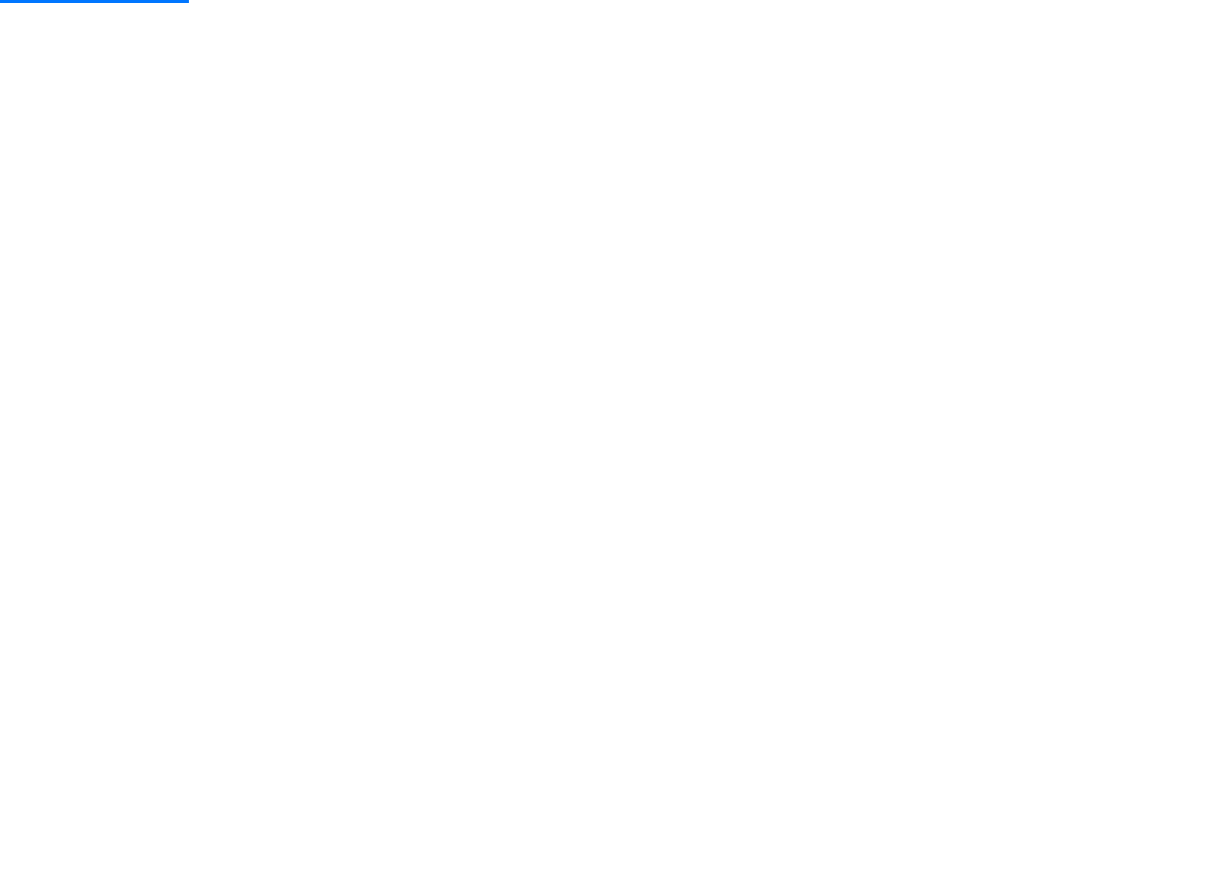 scroll, scrollTop: 0, scrollLeft: 0, axis: both 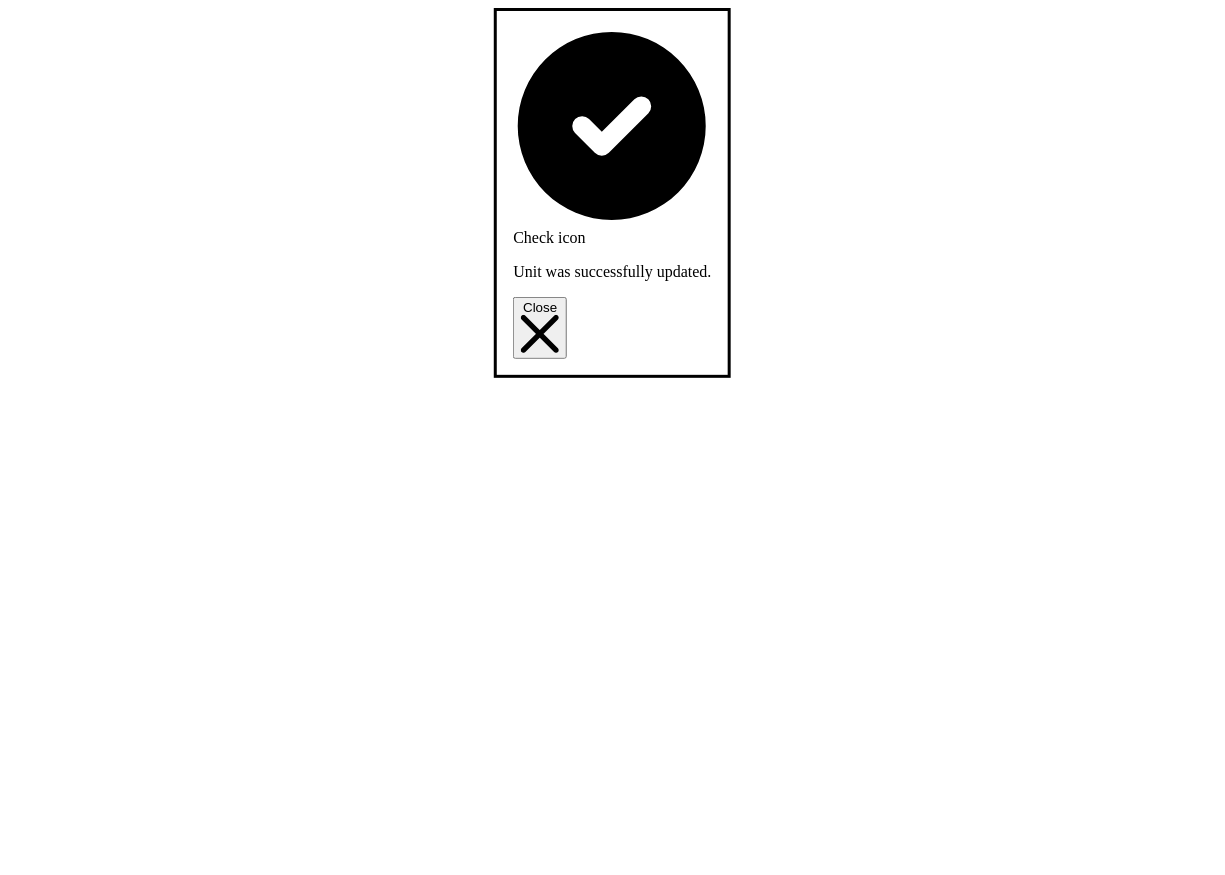 drag, startPoint x: 343, startPoint y: 475, endPoint x: 226, endPoint y: 390, distance: 144.61673 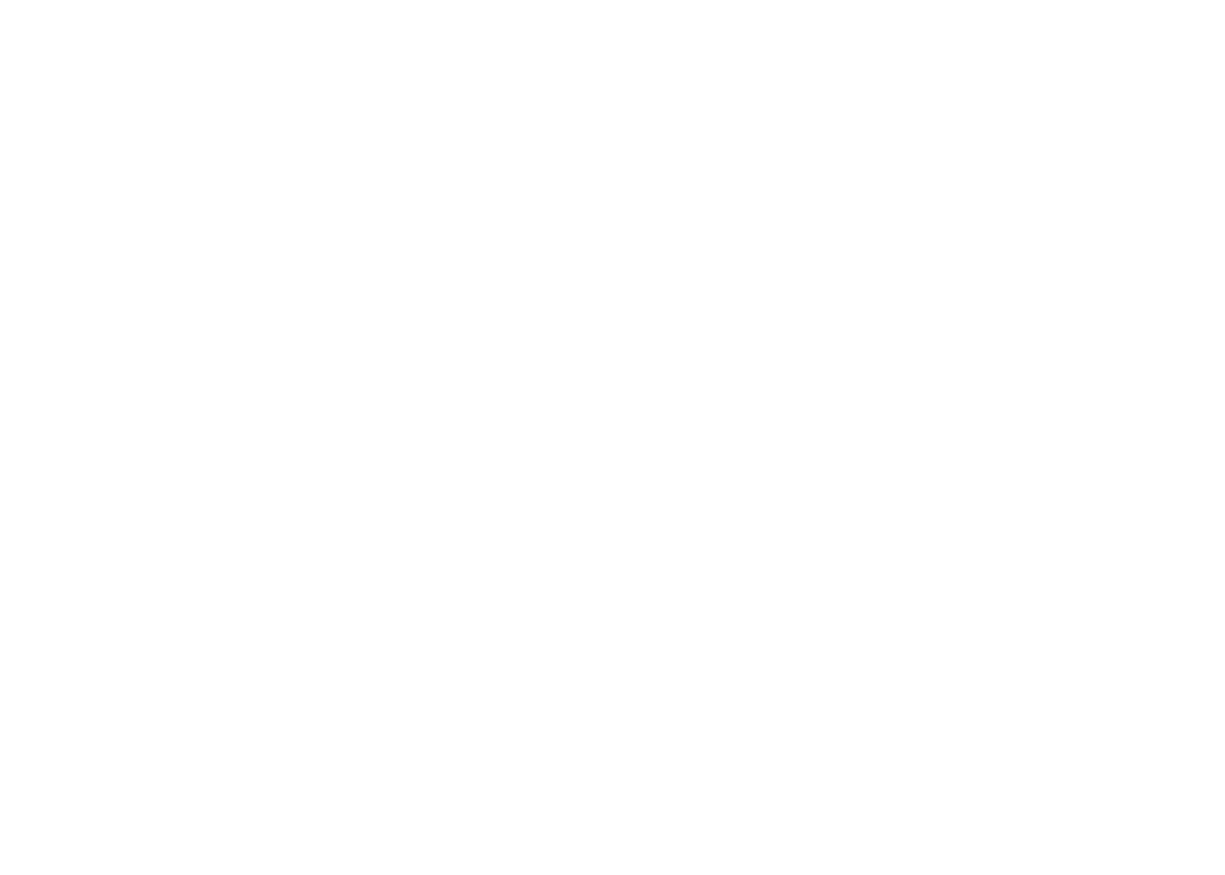 click on "Your Portfolio" at bounding box center (76, 5830) 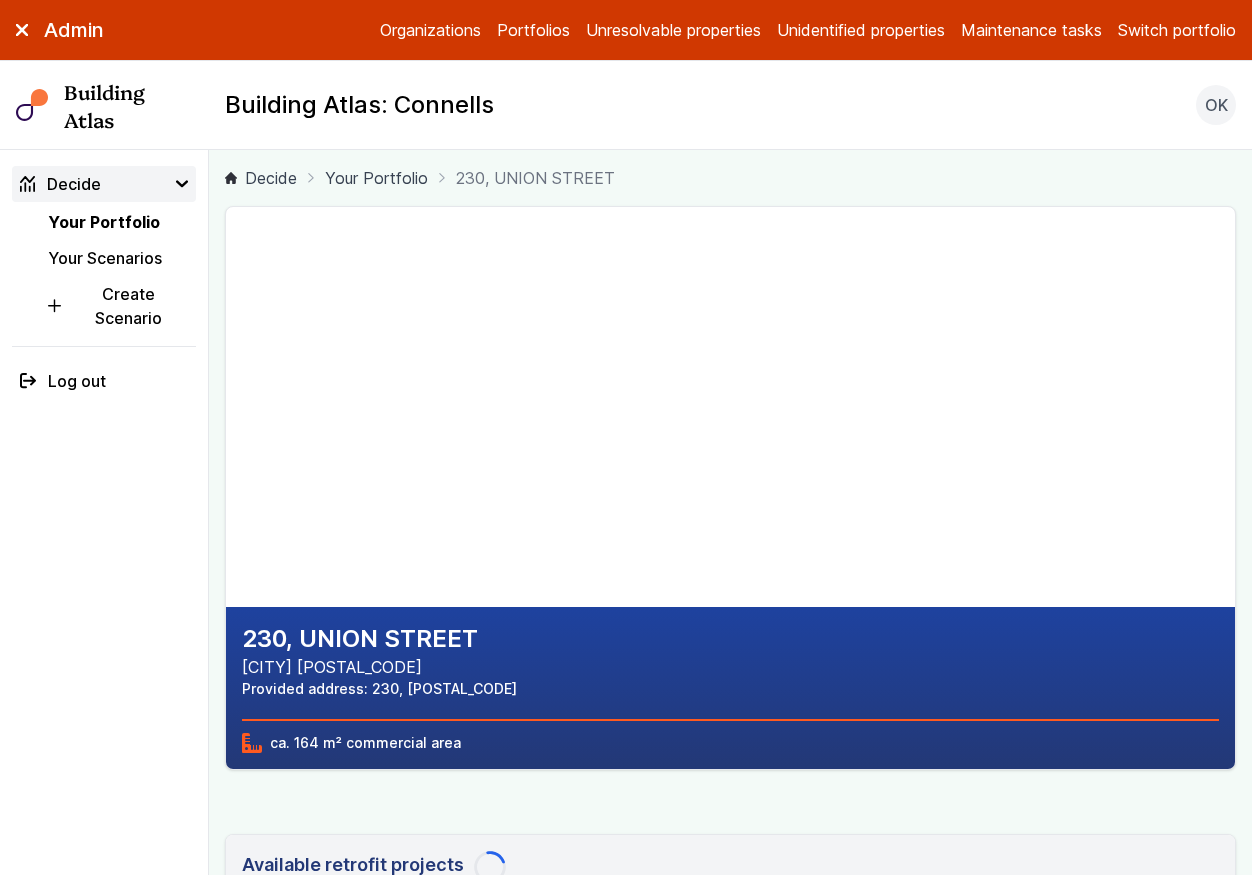 scroll, scrollTop: 0, scrollLeft: 0, axis: both 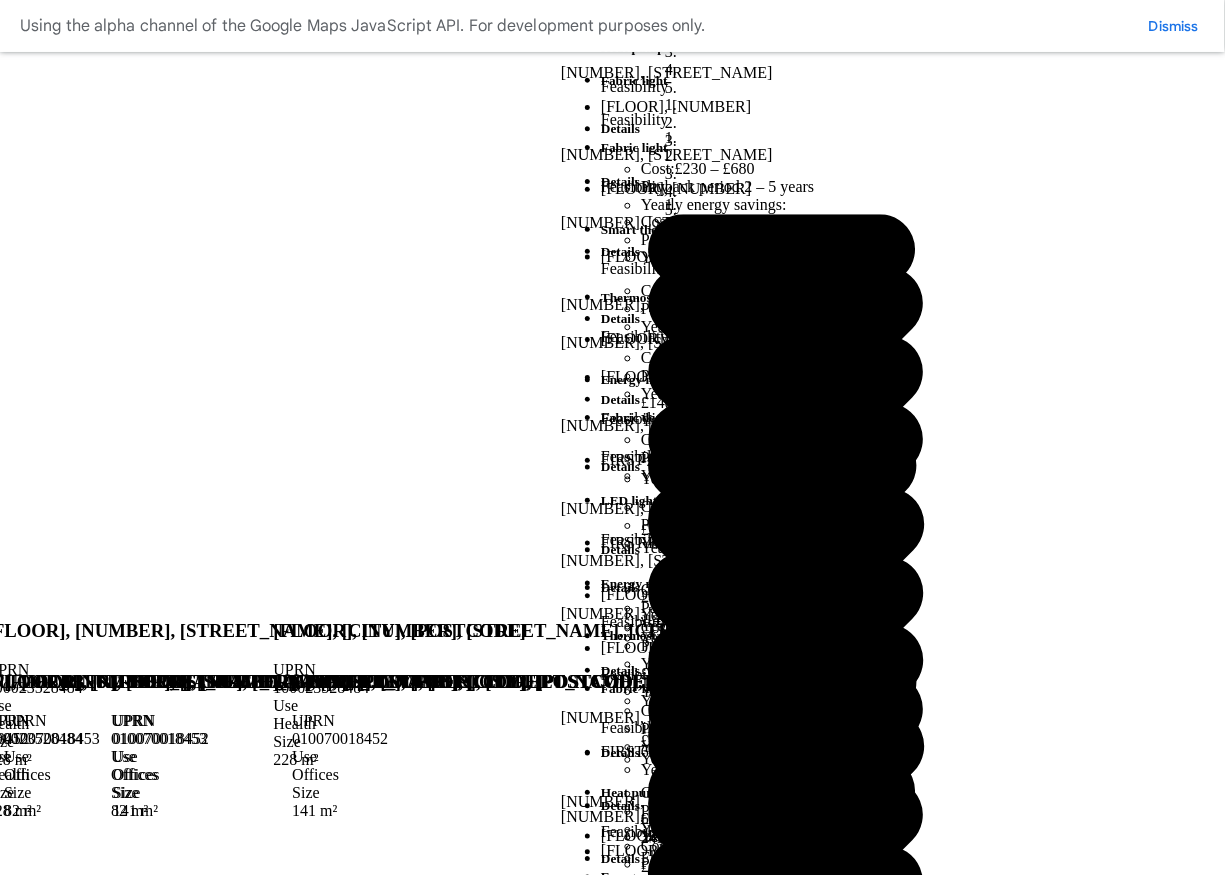 click on "Portfolios" at bounding box center [132, 1248] 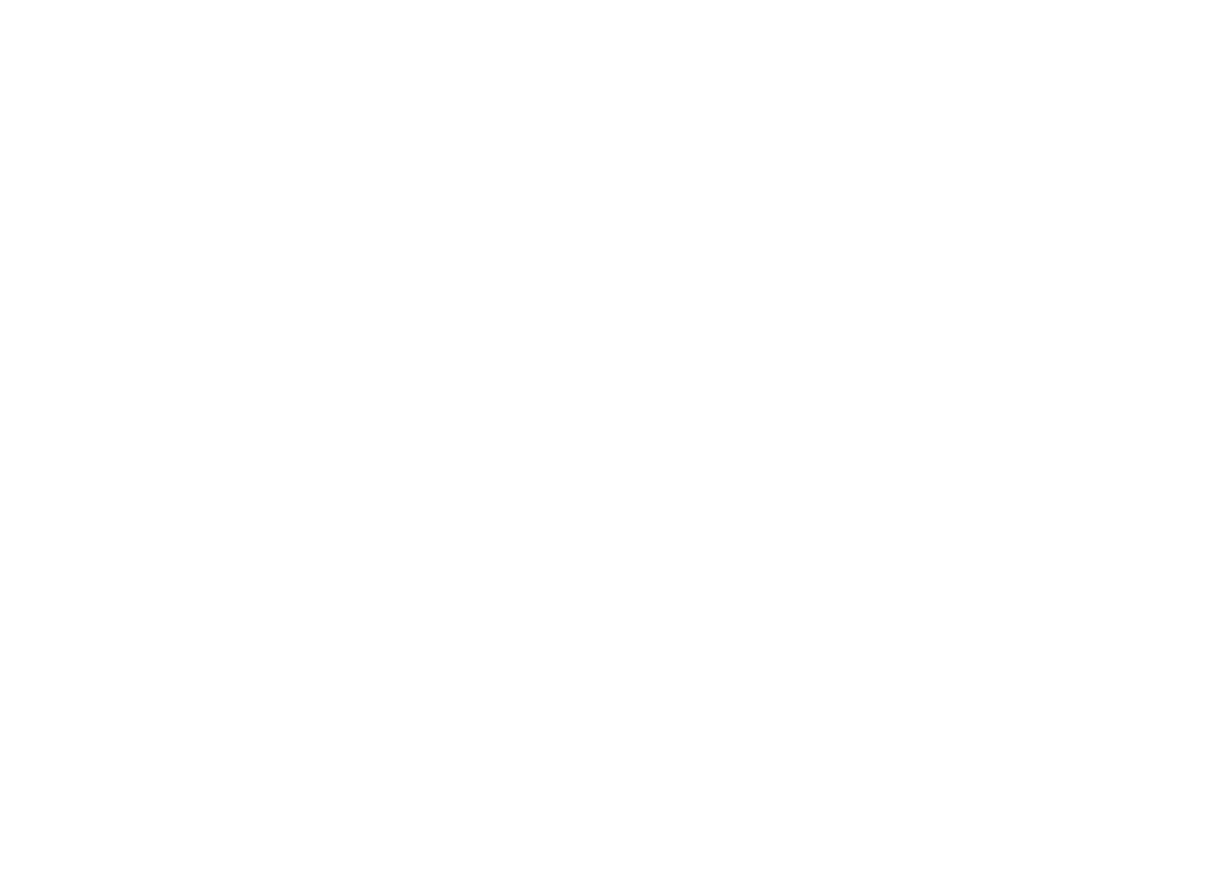 click on "Olga's playground" at bounding box center [66, 19441] 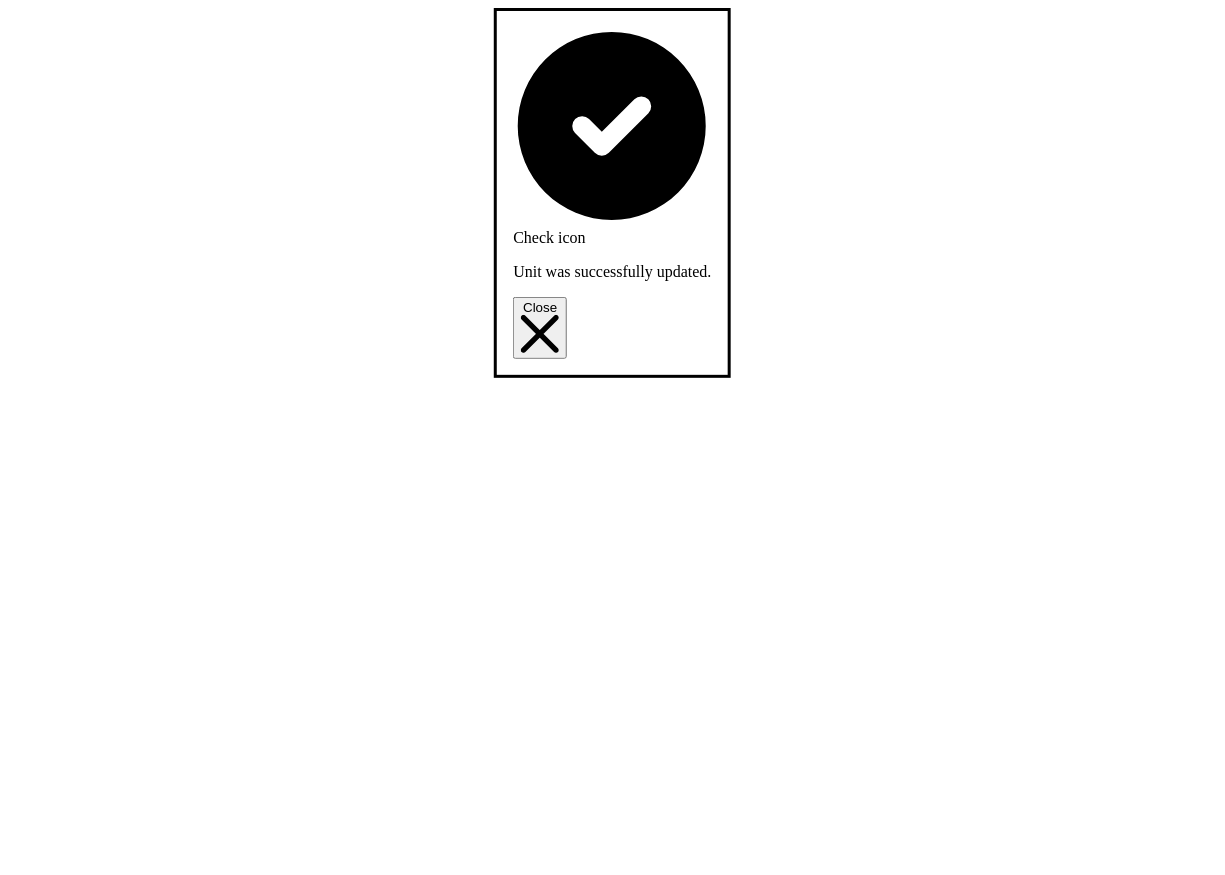 scroll, scrollTop: 0, scrollLeft: 0, axis: both 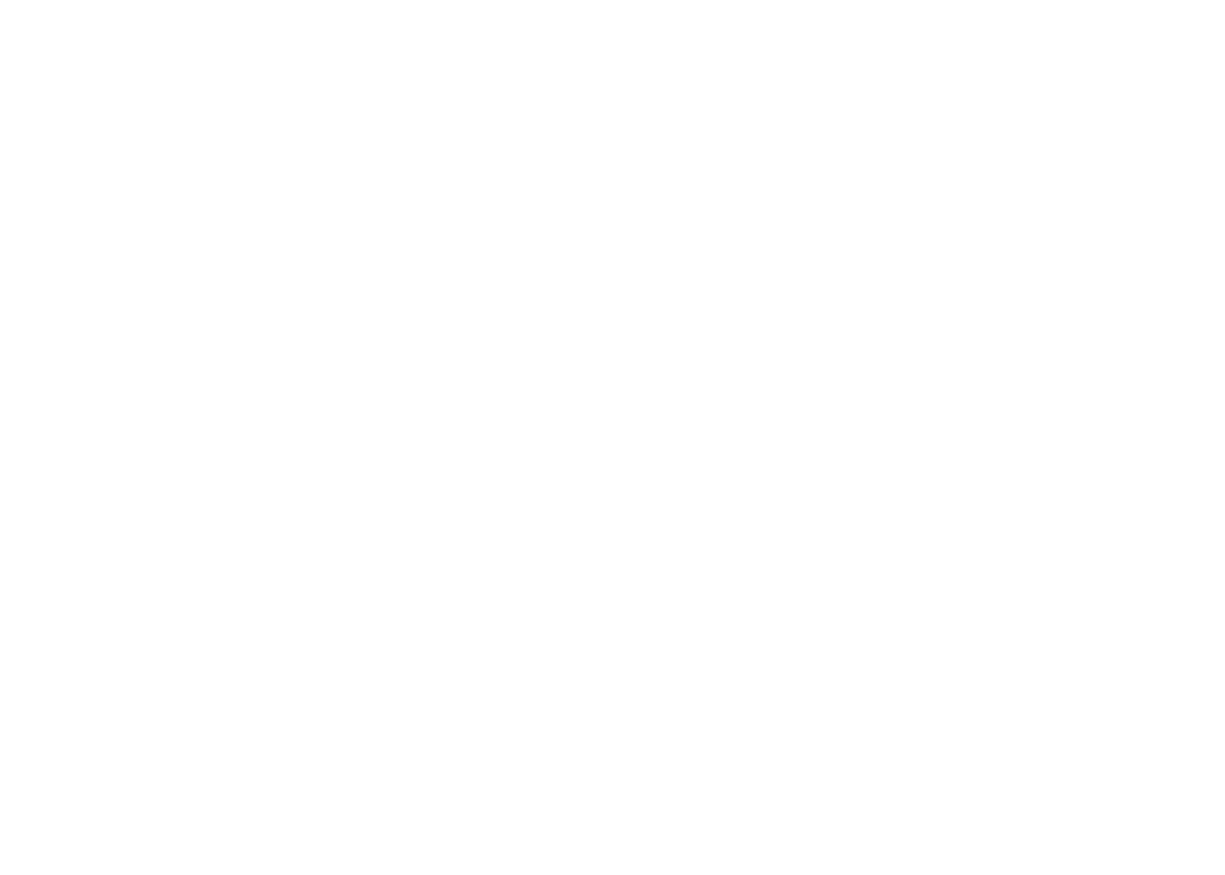 click at bounding box center (119, 18011) 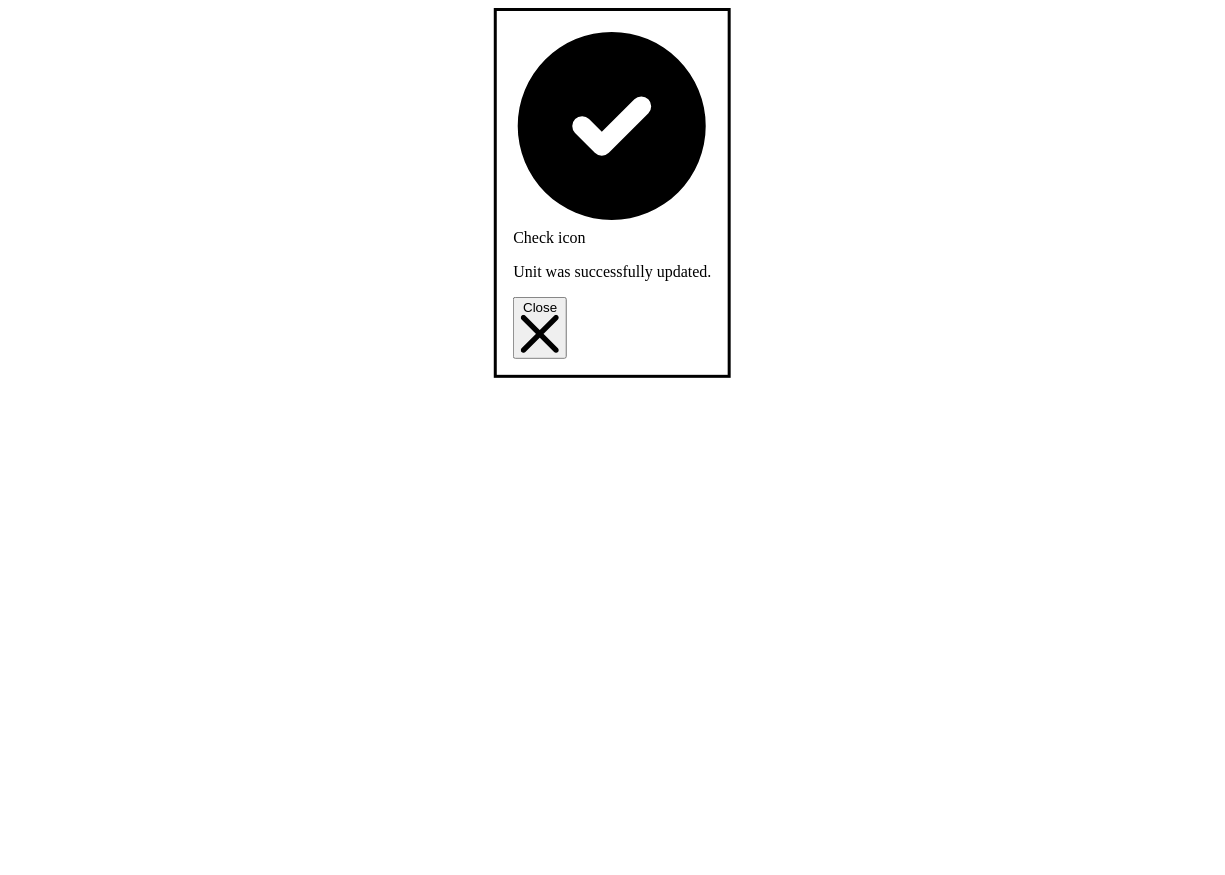 click on "[{"area":120,"level":0.0,"source":"zaha_voa"},{"area":145,"level":-2.0,"source":"zaha_voa"}]" at bounding box center (612, 19049) 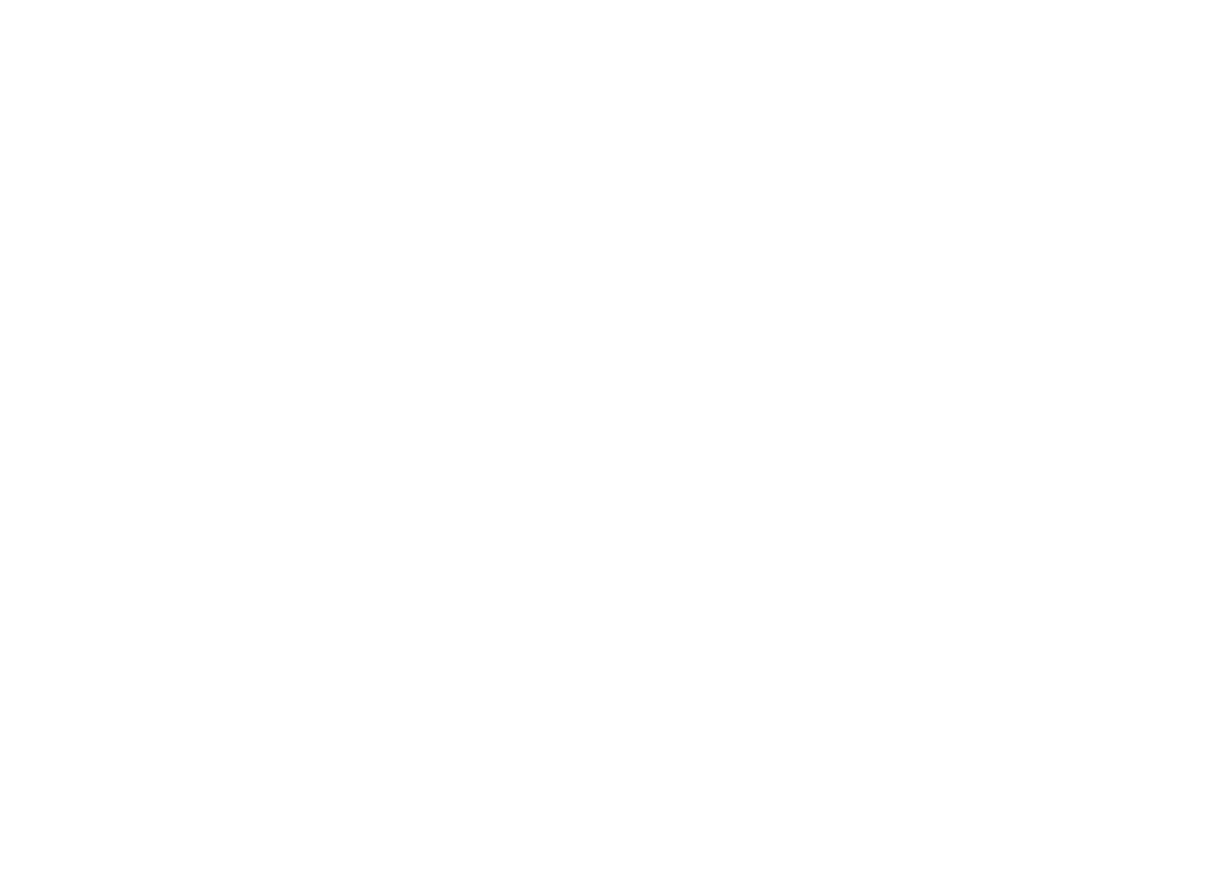 scroll, scrollTop: 873, scrollLeft: 0, axis: vertical 